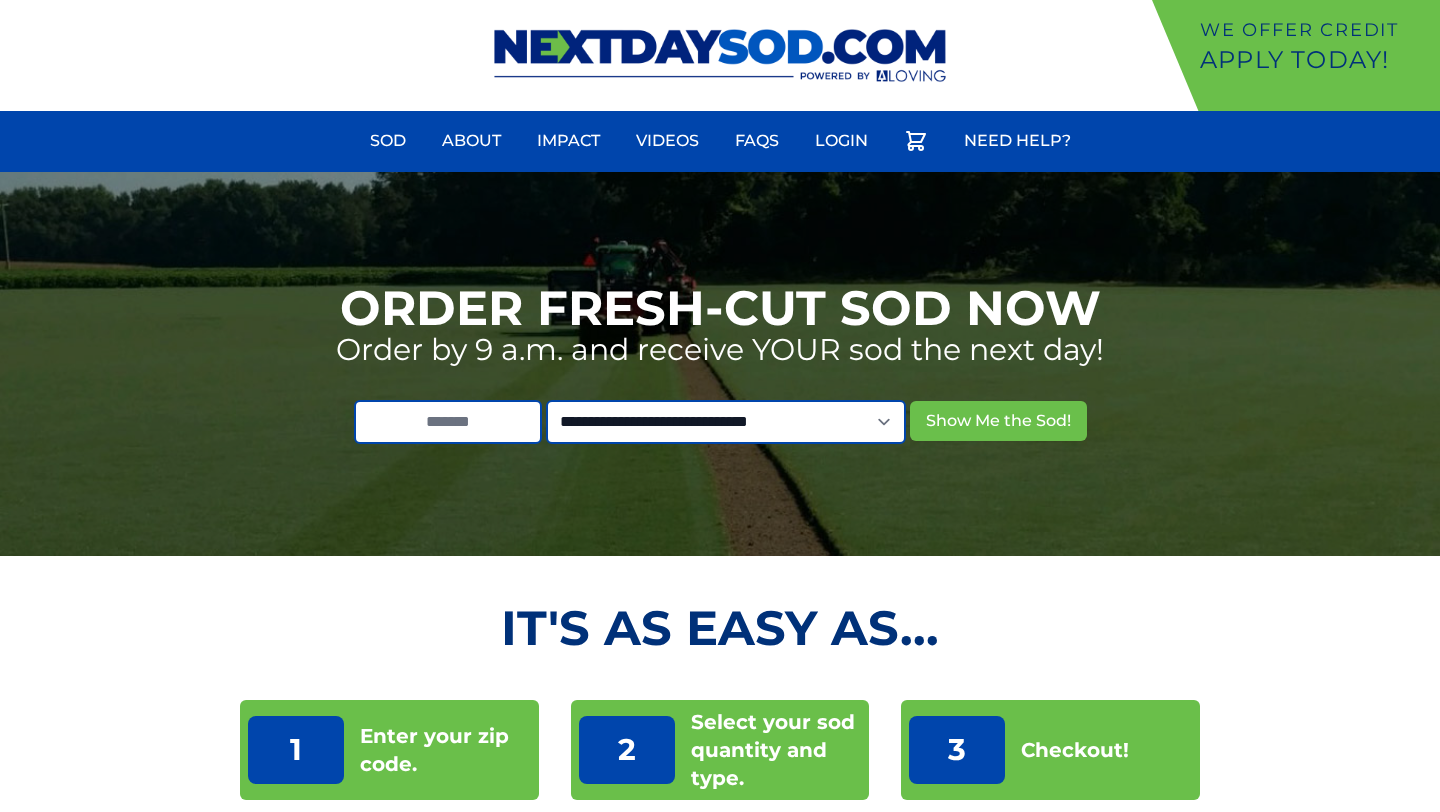 scroll, scrollTop: 0, scrollLeft: 0, axis: both 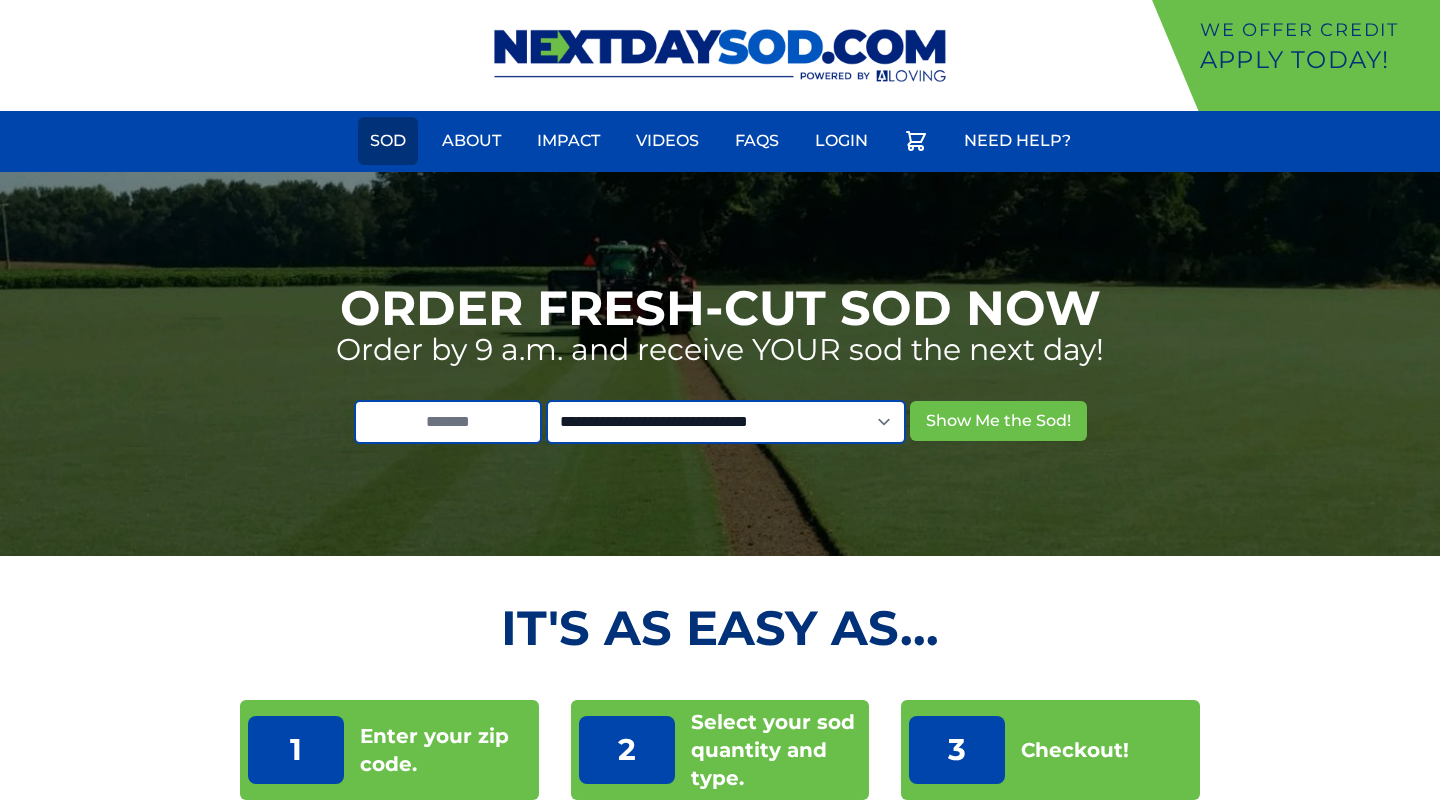 click on "Sod" at bounding box center [388, 141] 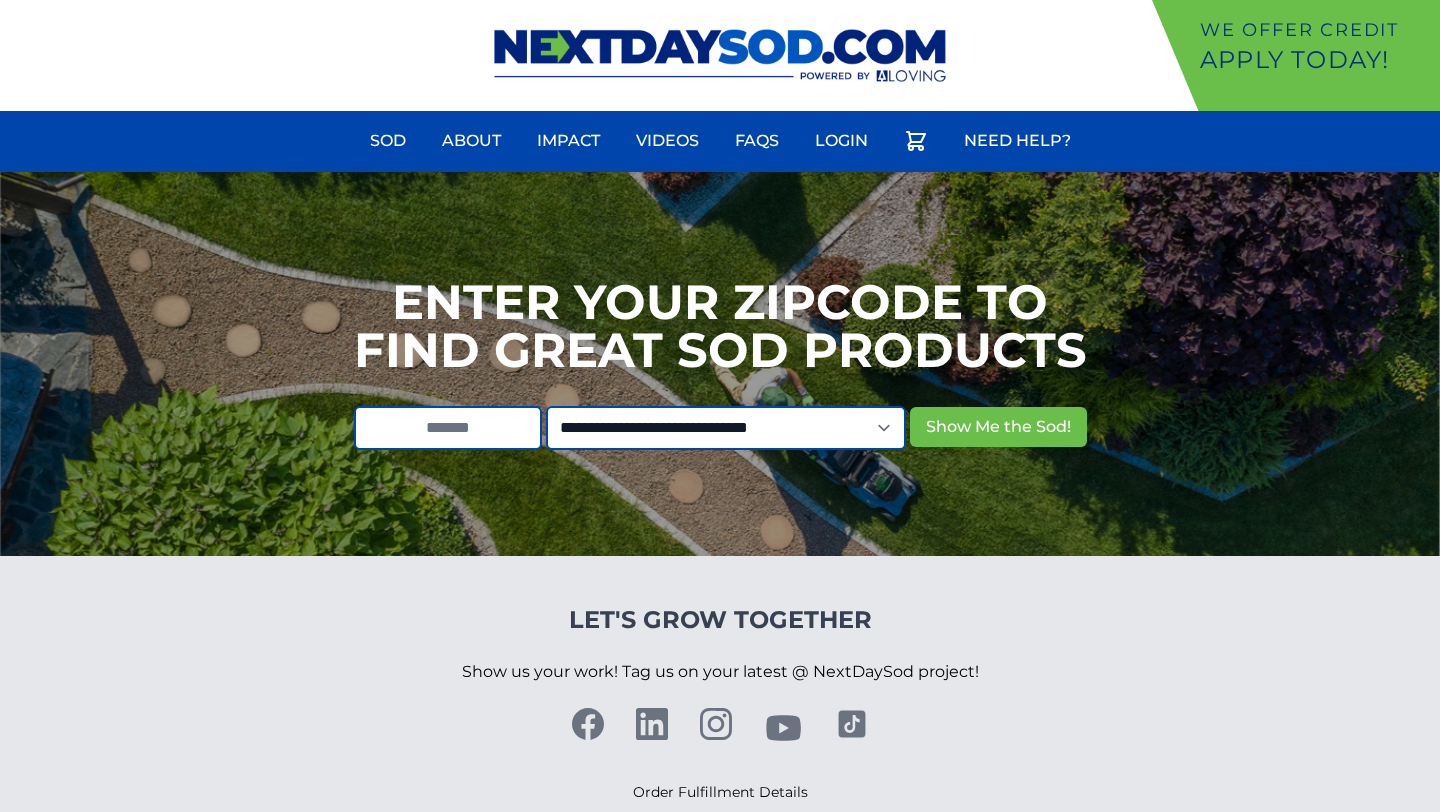 scroll, scrollTop: 0, scrollLeft: 0, axis: both 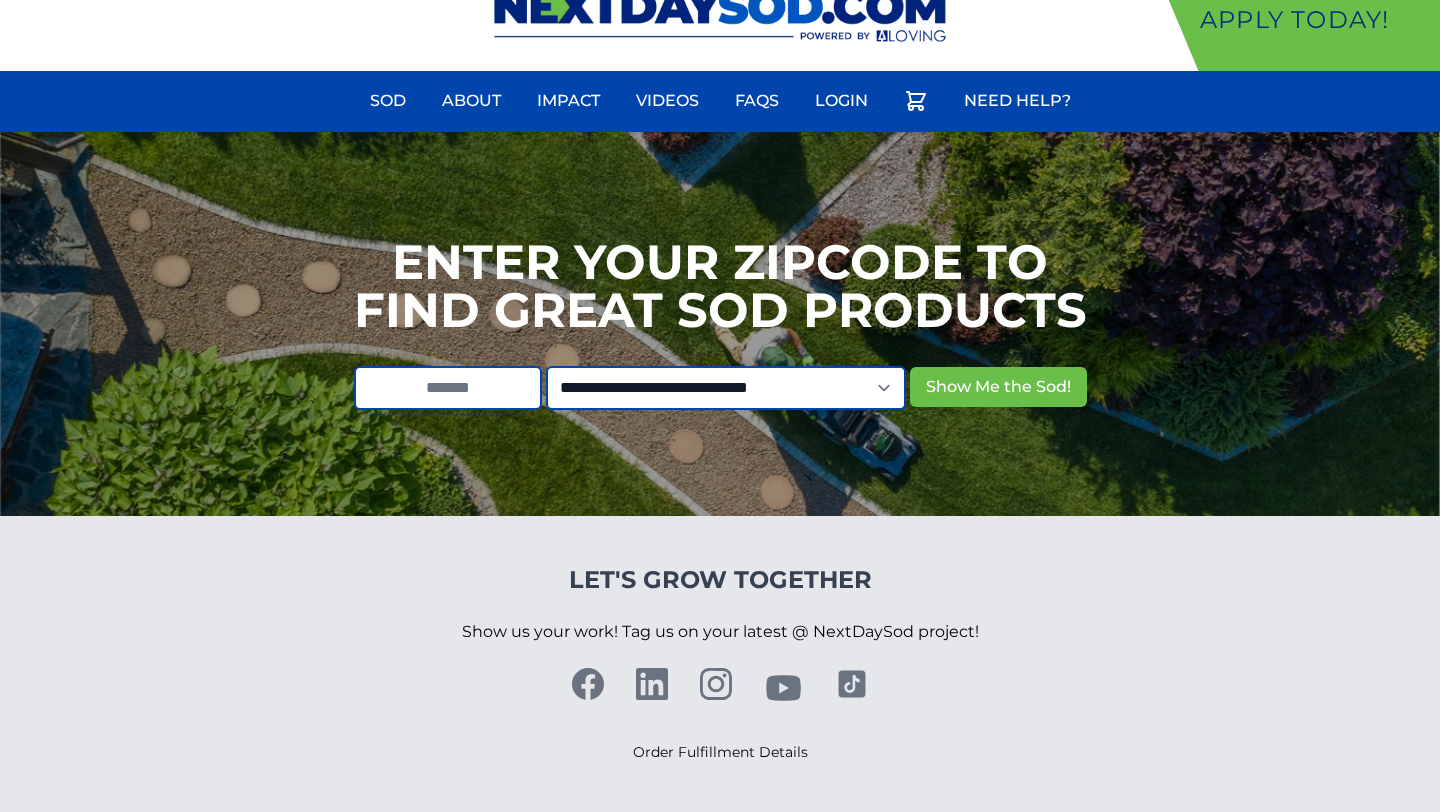 click on "**********" at bounding box center [720, 324] 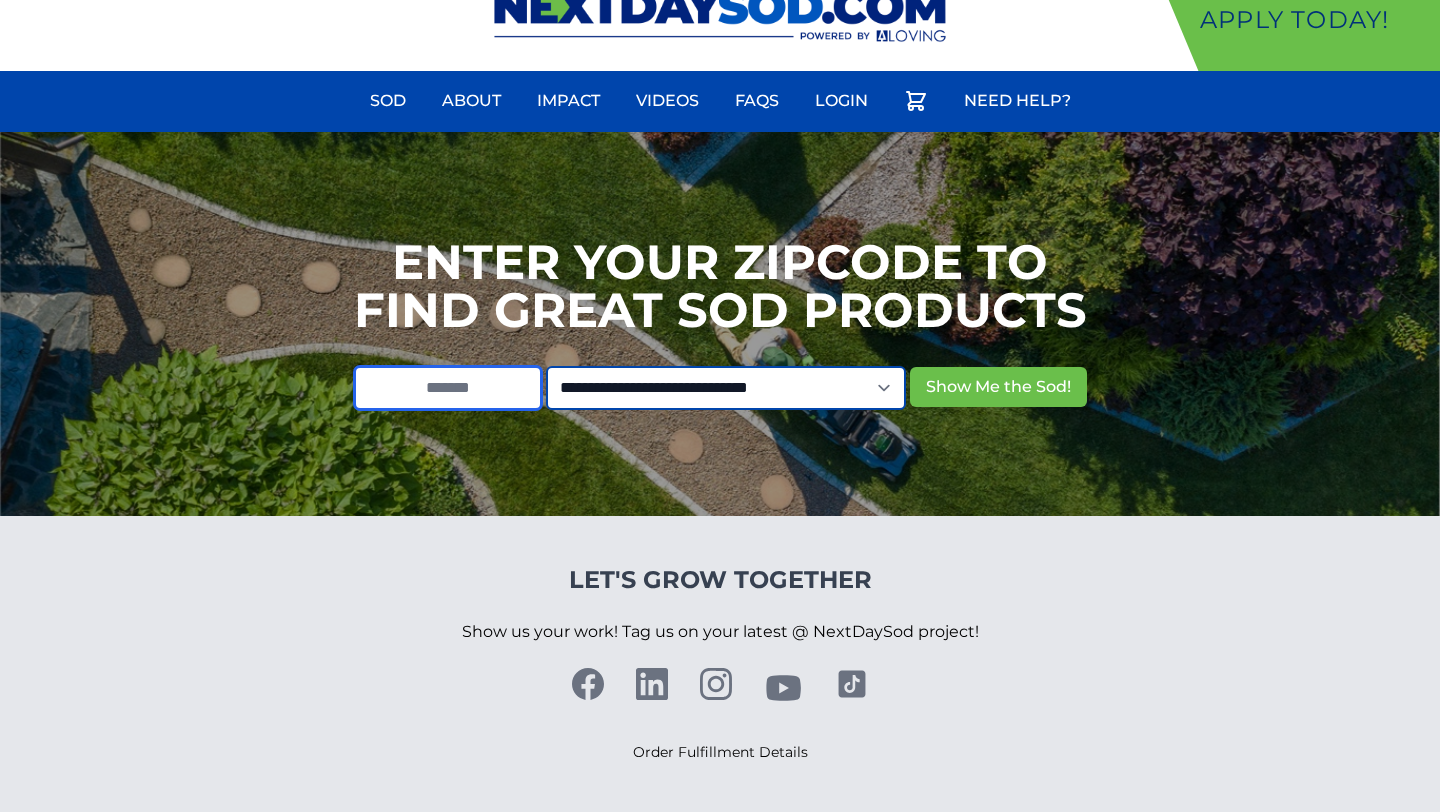 click at bounding box center [448, 388] 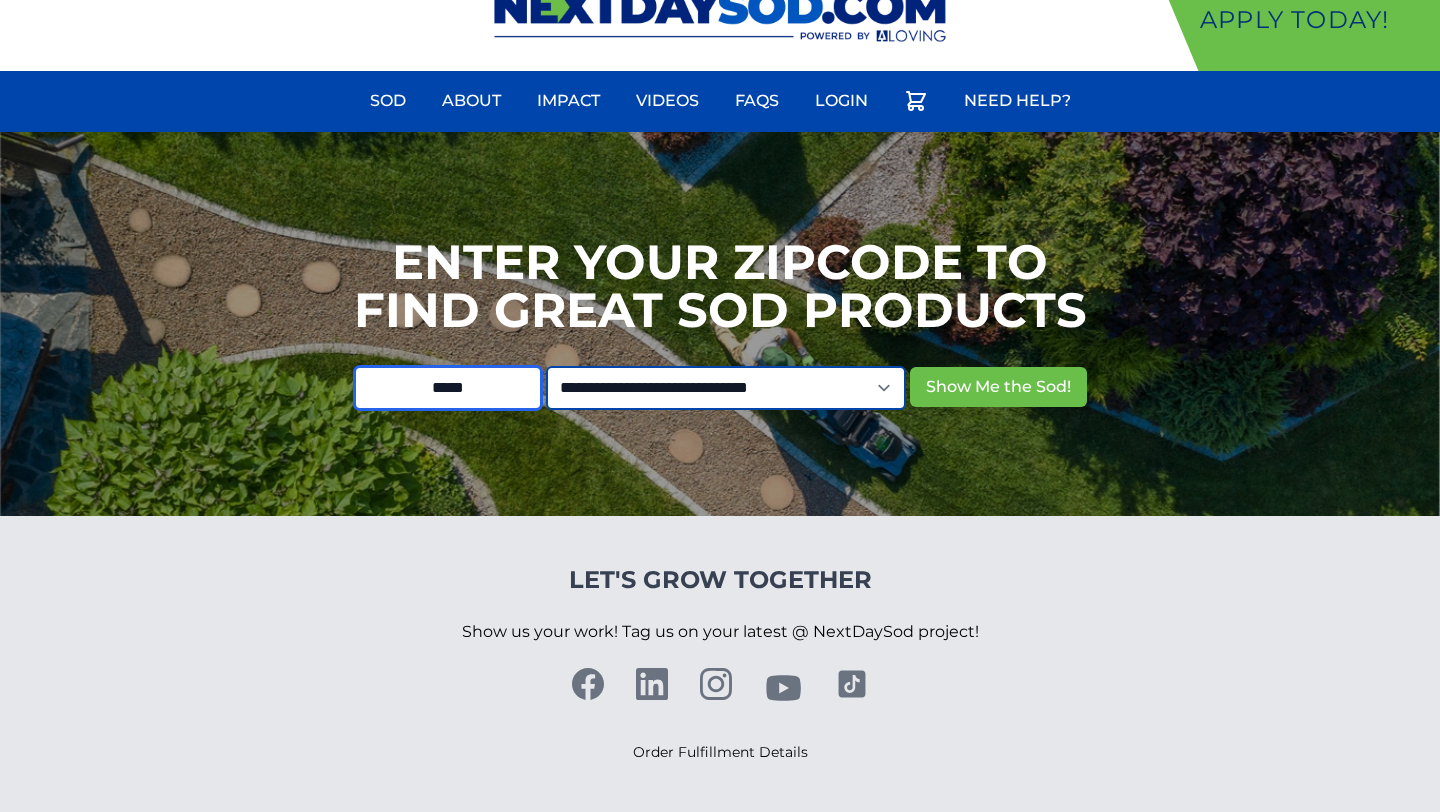 type on "*****" 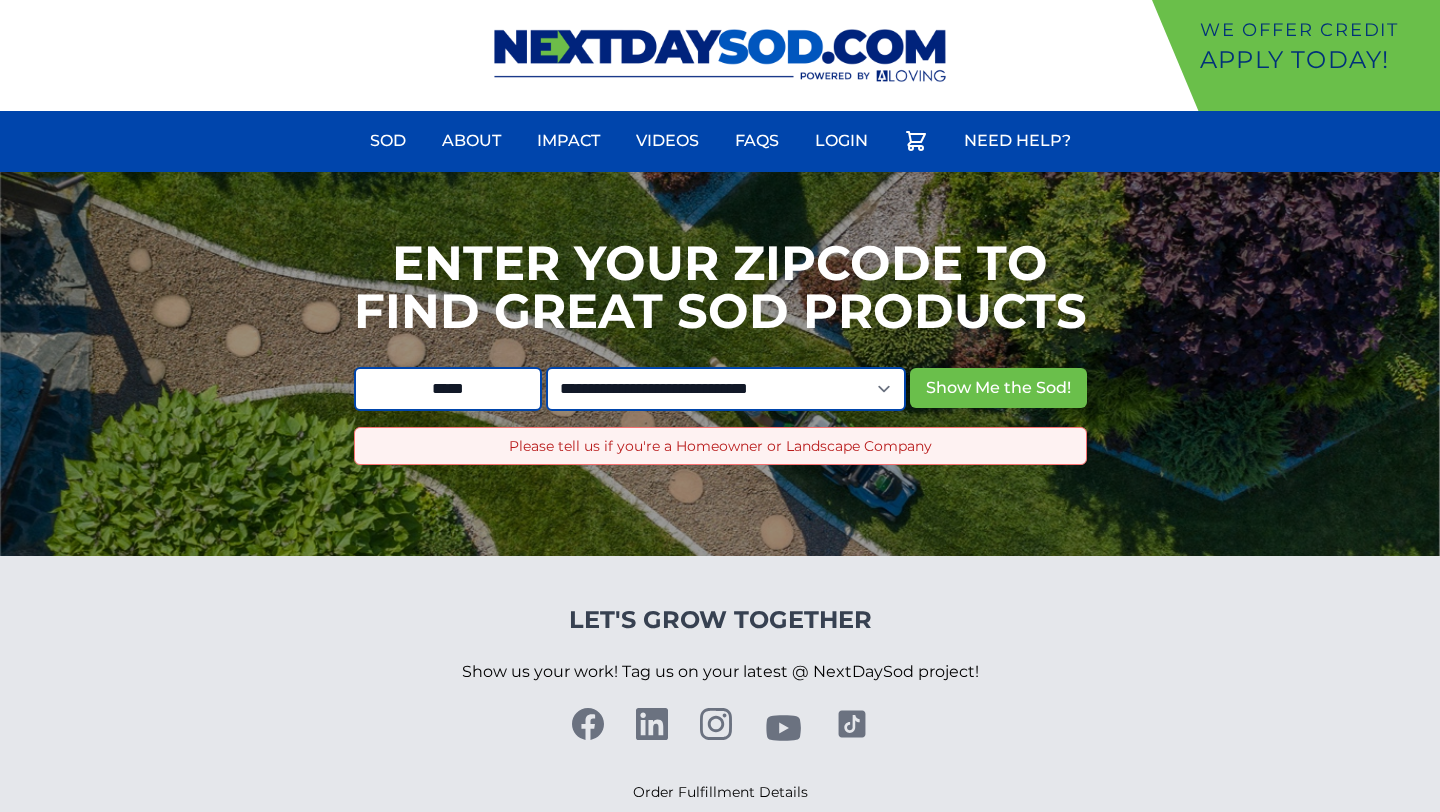 scroll, scrollTop: 0, scrollLeft: 0, axis: both 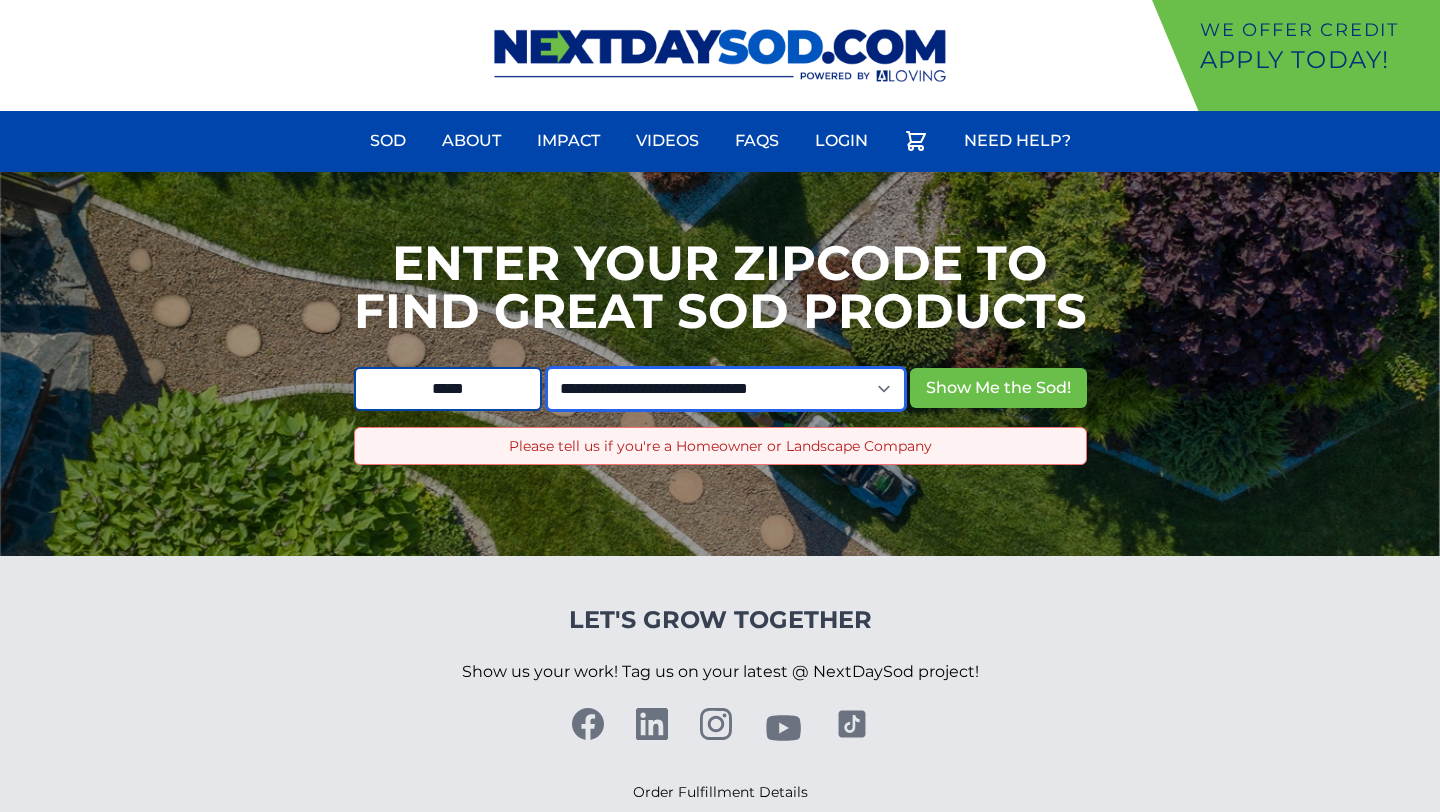 click on "**********" at bounding box center (726, 389) 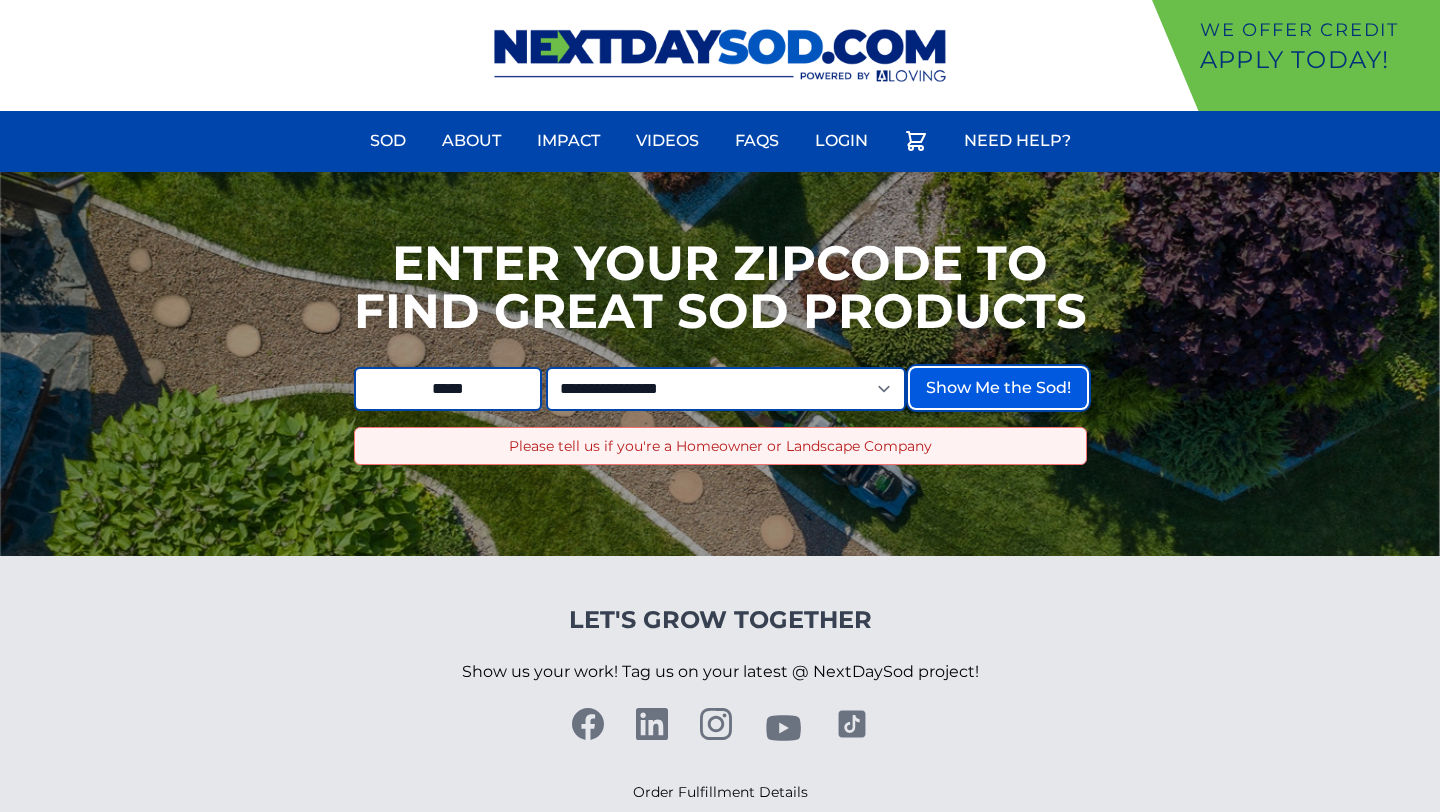 click on "Show Me the Sod!" at bounding box center (998, 388) 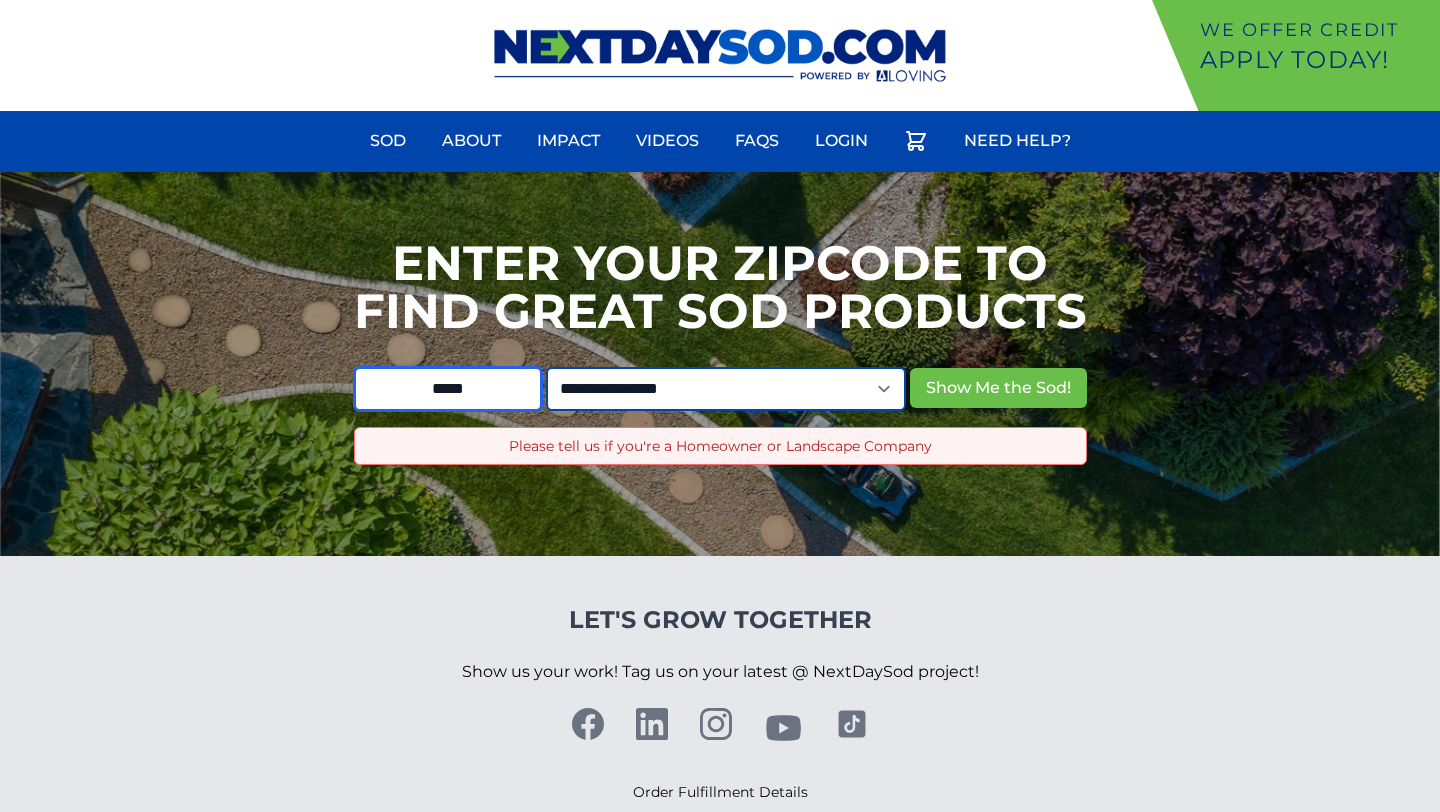 drag, startPoint x: 492, startPoint y: 388, endPoint x: 304, endPoint y: 348, distance: 192.20822 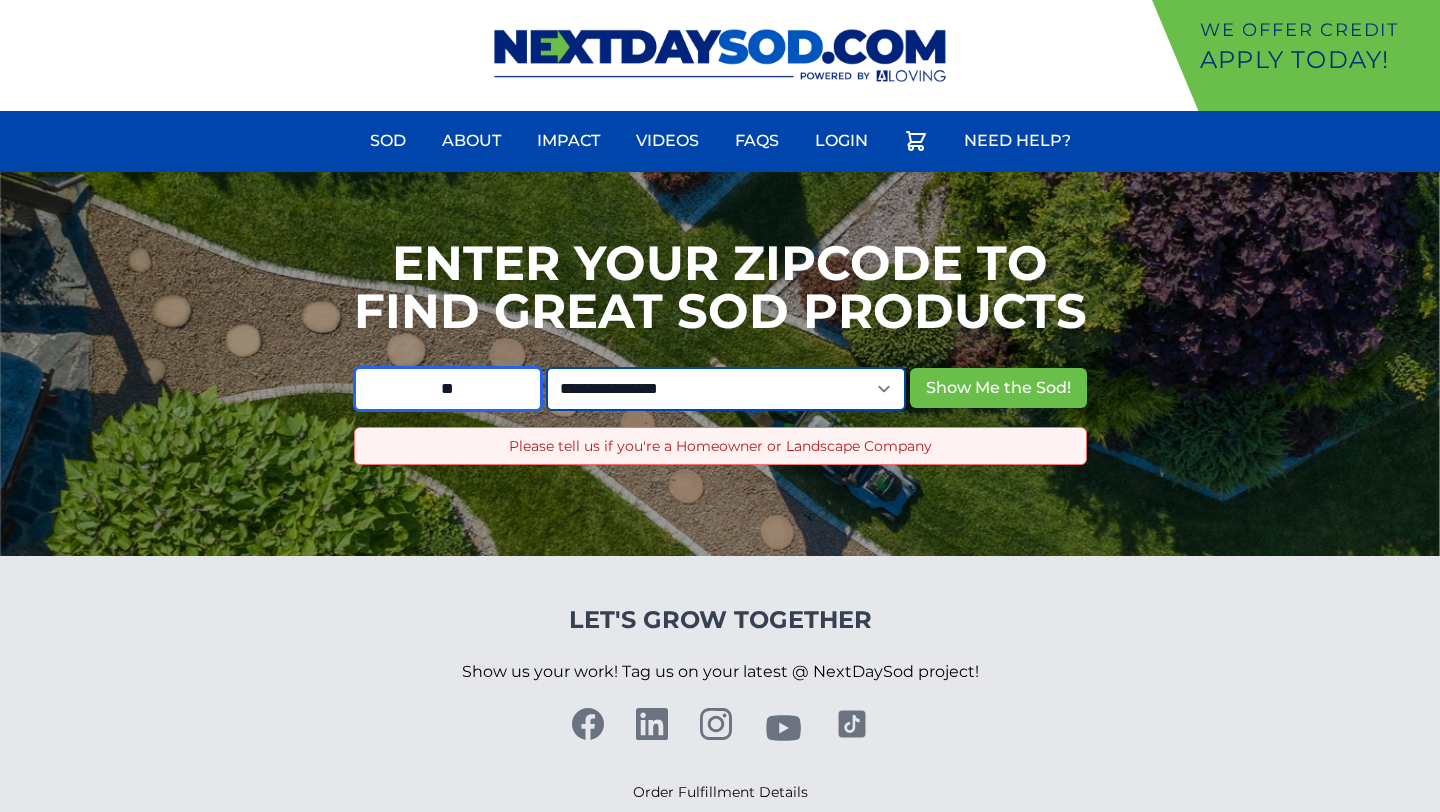 type on "*****" 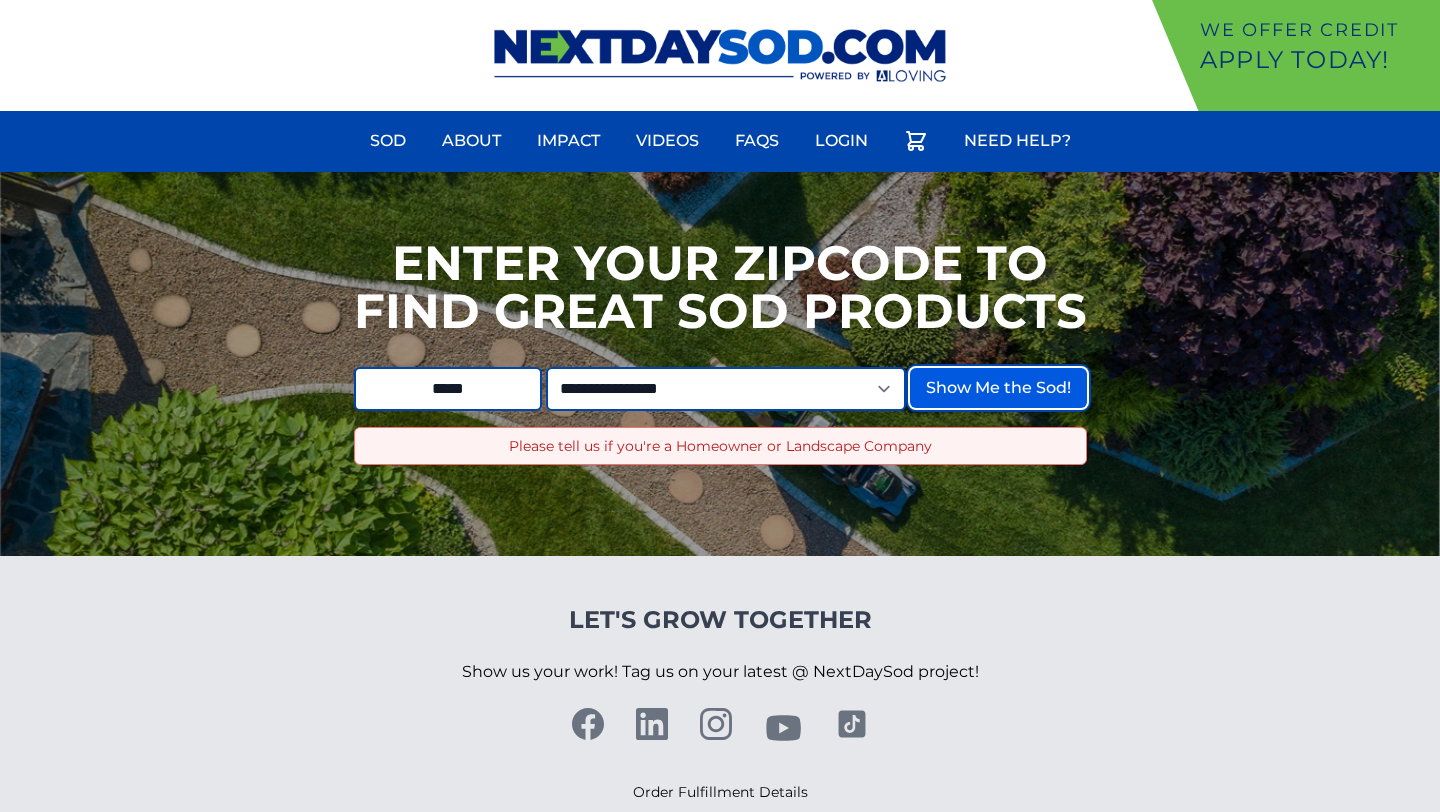 click on "Show Me the Sod!" at bounding box center (998, 388) 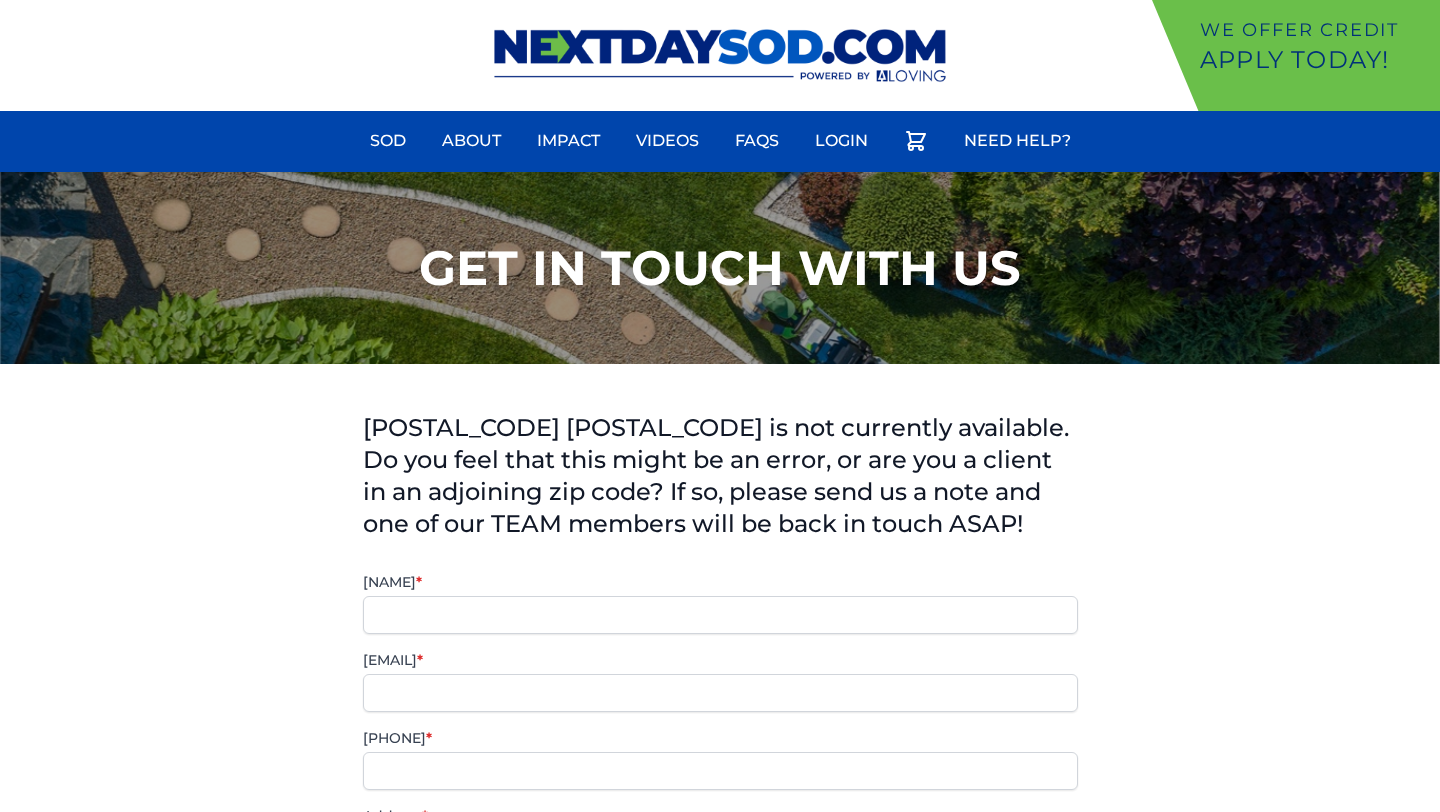 scroll, scrollTop: 0, scrollLeft: 0, axis: both 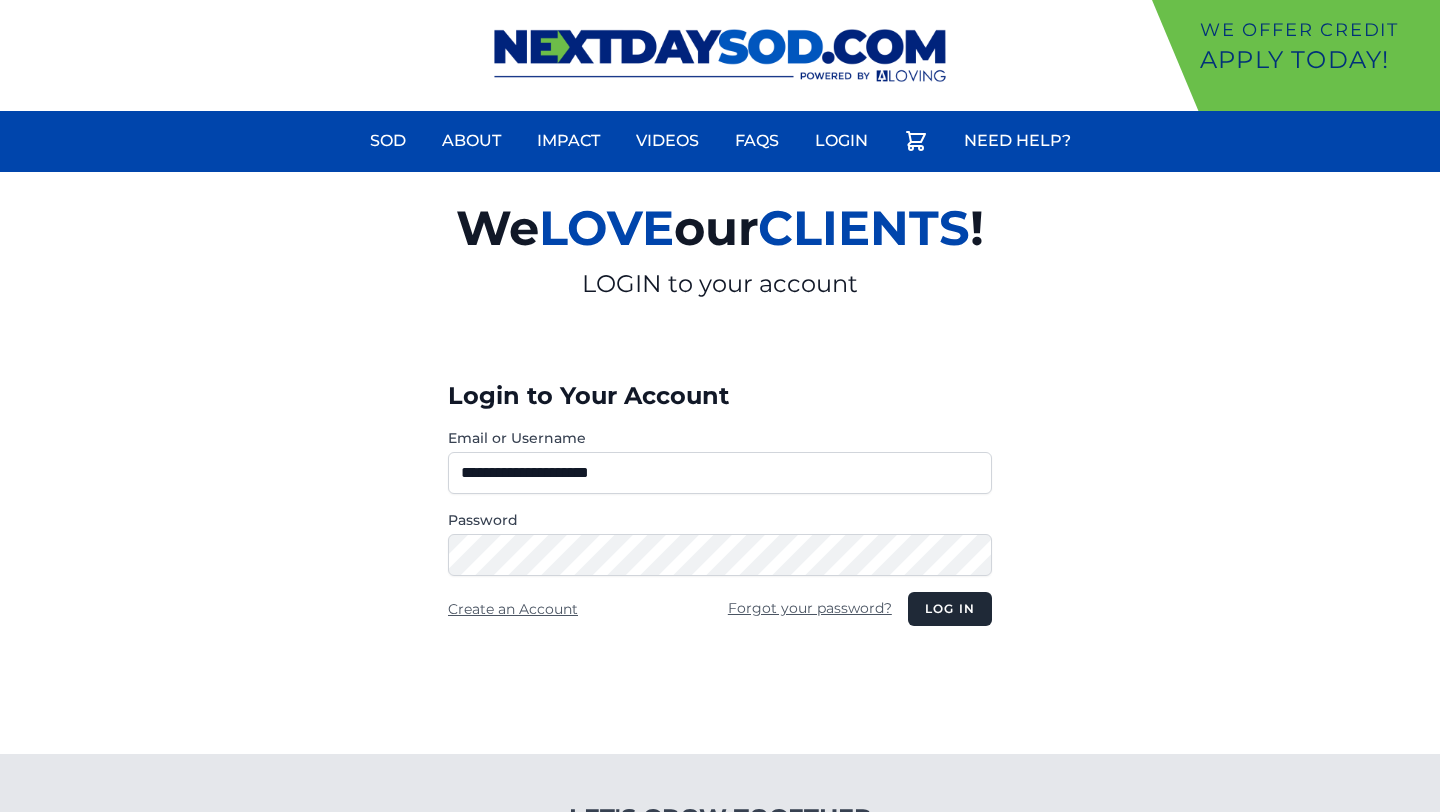 type on "**********" 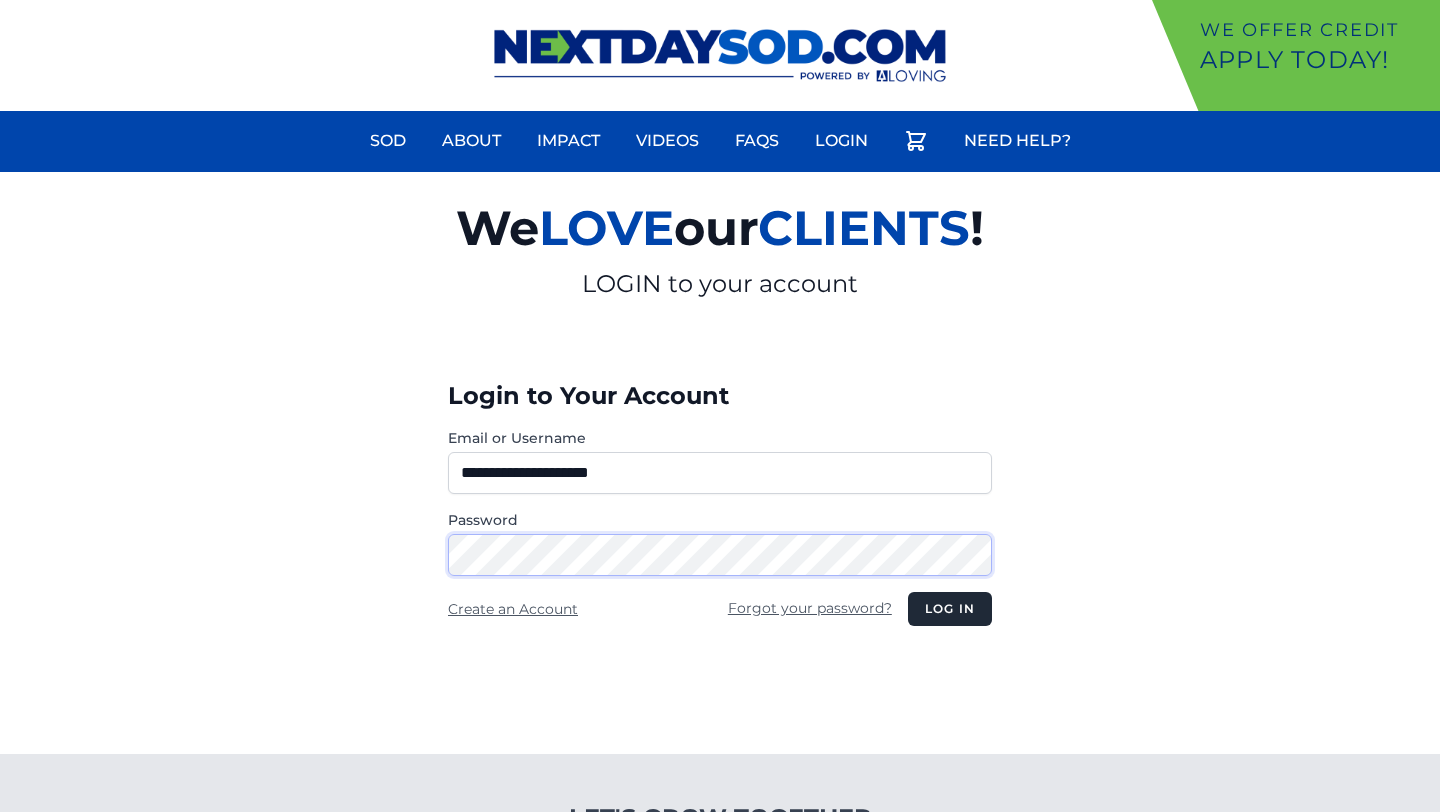 click on "Log in" at bounding box center (950, 609) 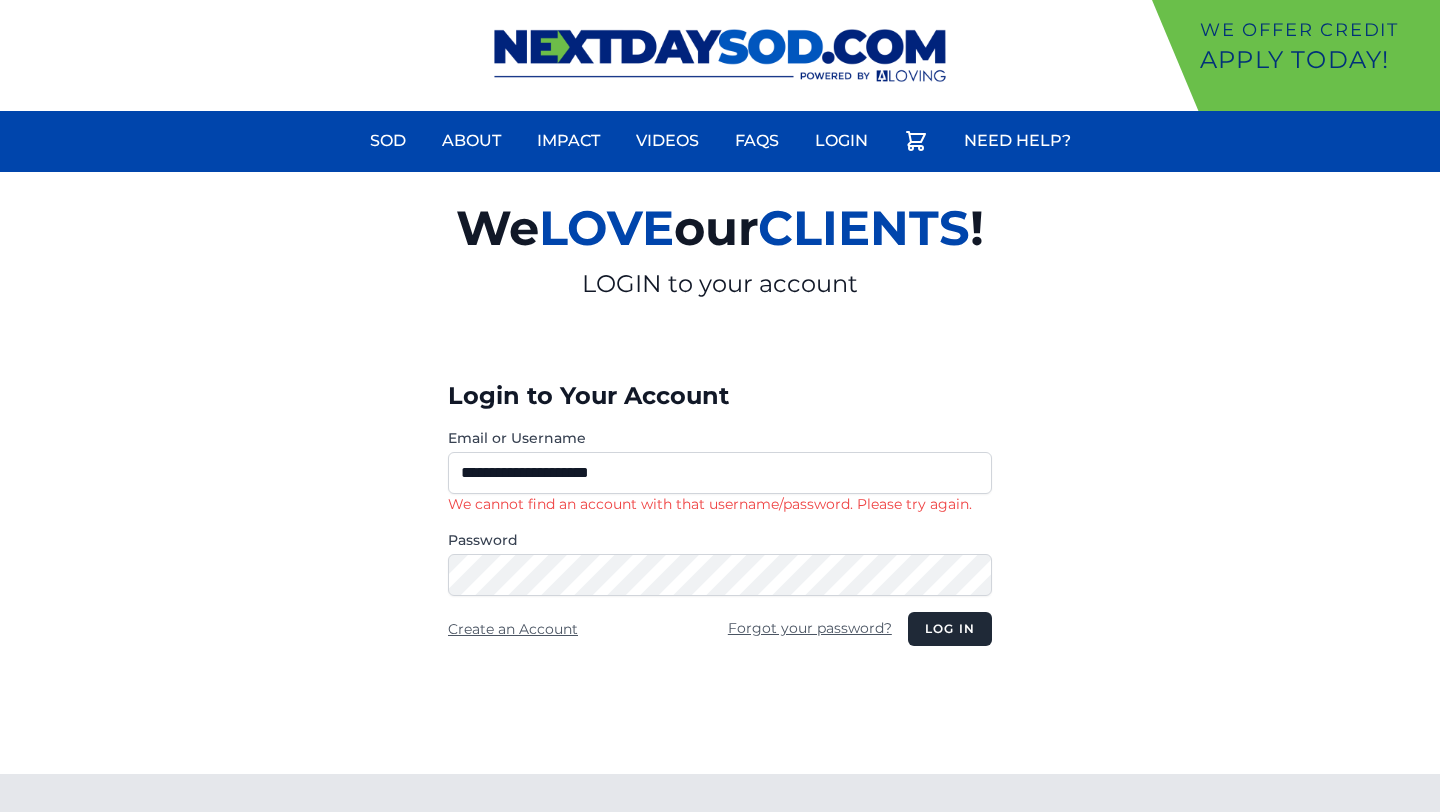 scroll, scrollTop: 0, scrollLeft: 0, axis: both 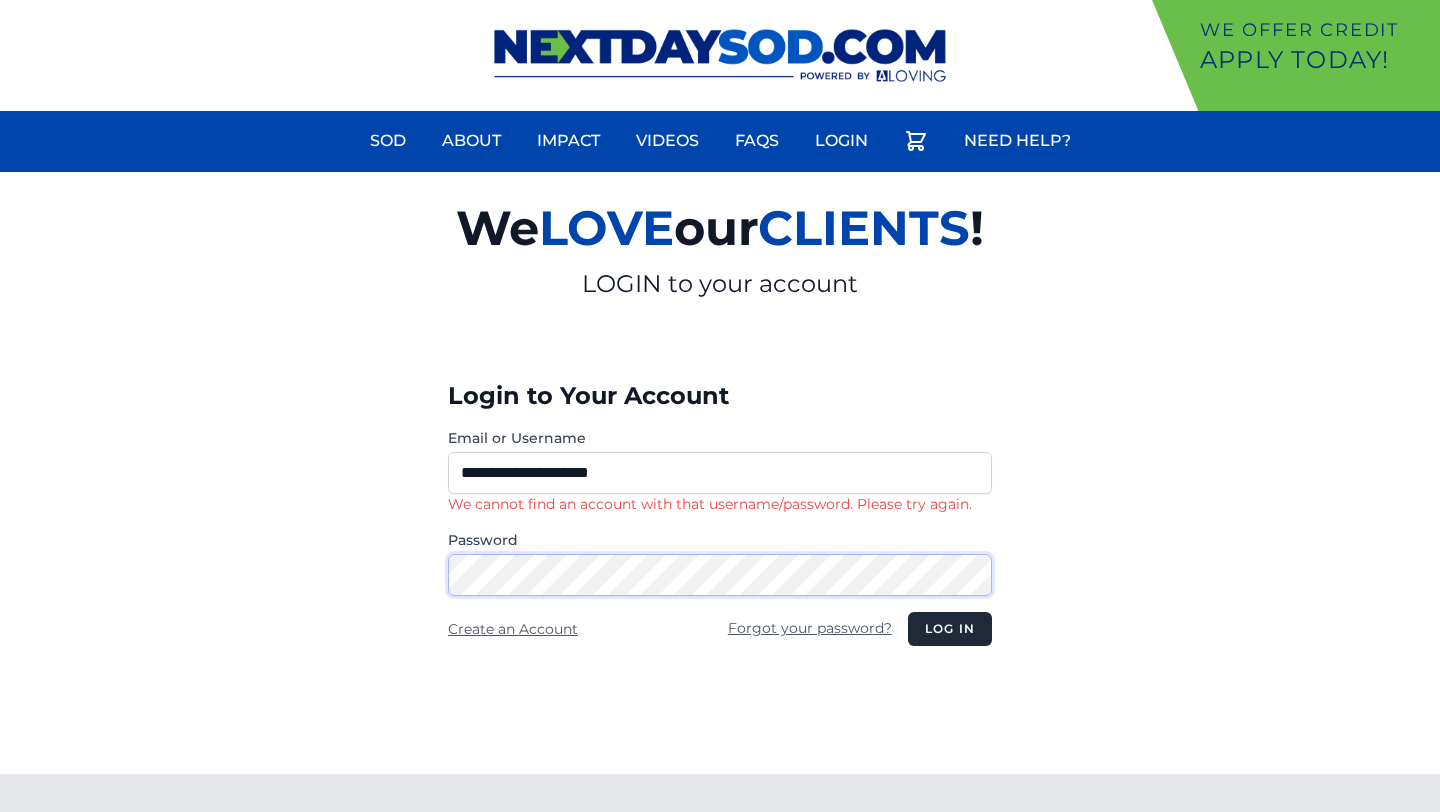 click on "Log in" at bounding box center (950, 629) 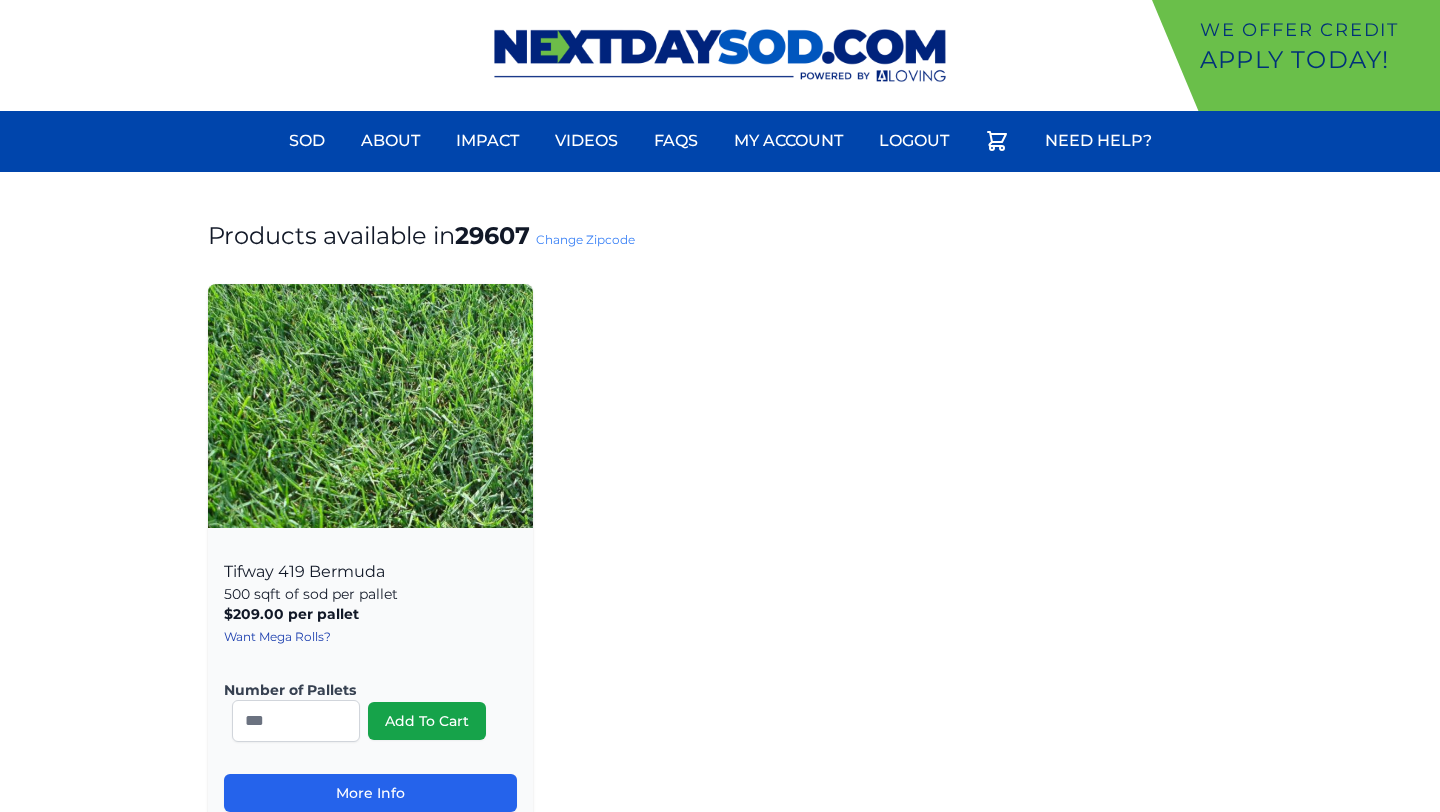 scroll, scrollTop: 0, scrollLeft: 0, axis: both 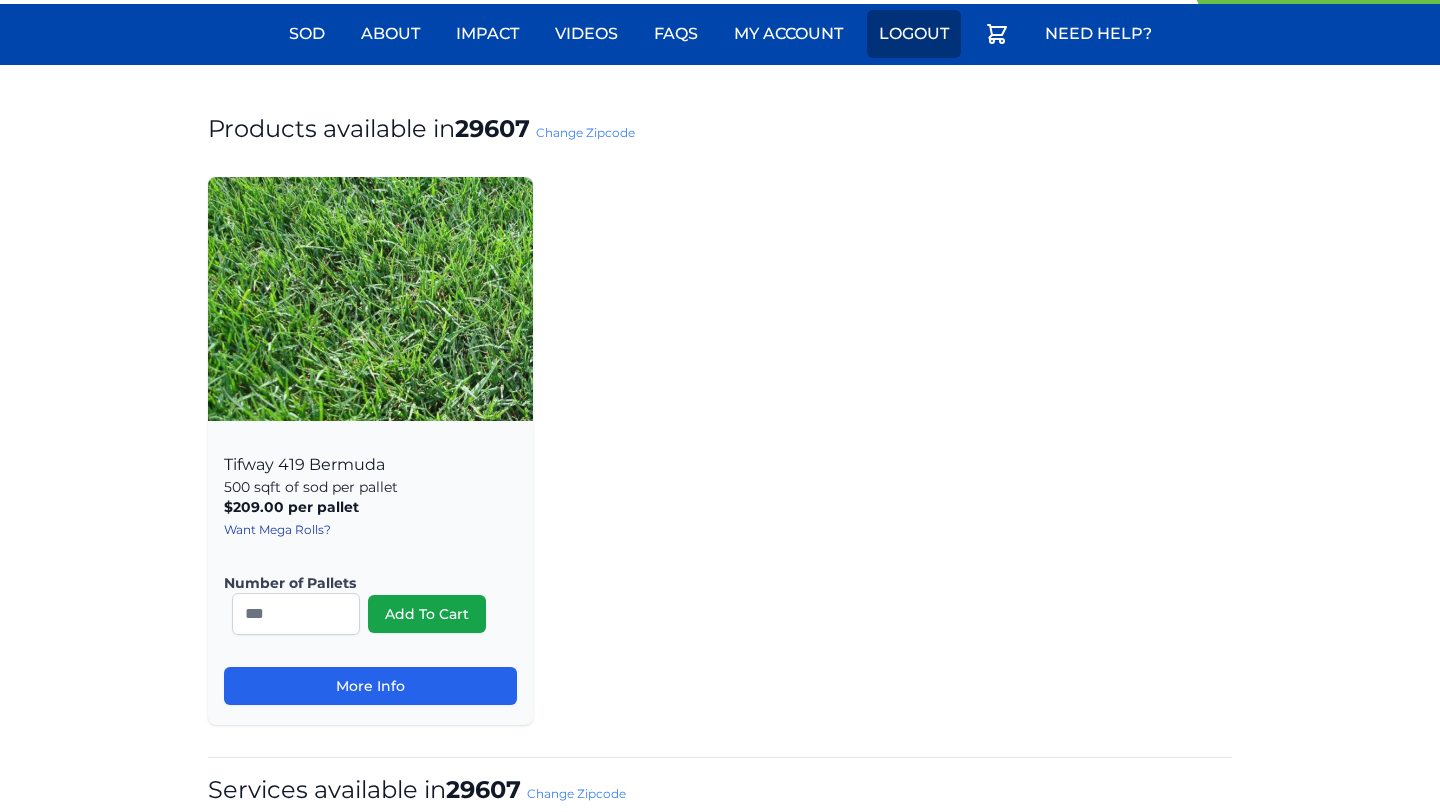 click on "Logout" at bounding box center [914, 34] 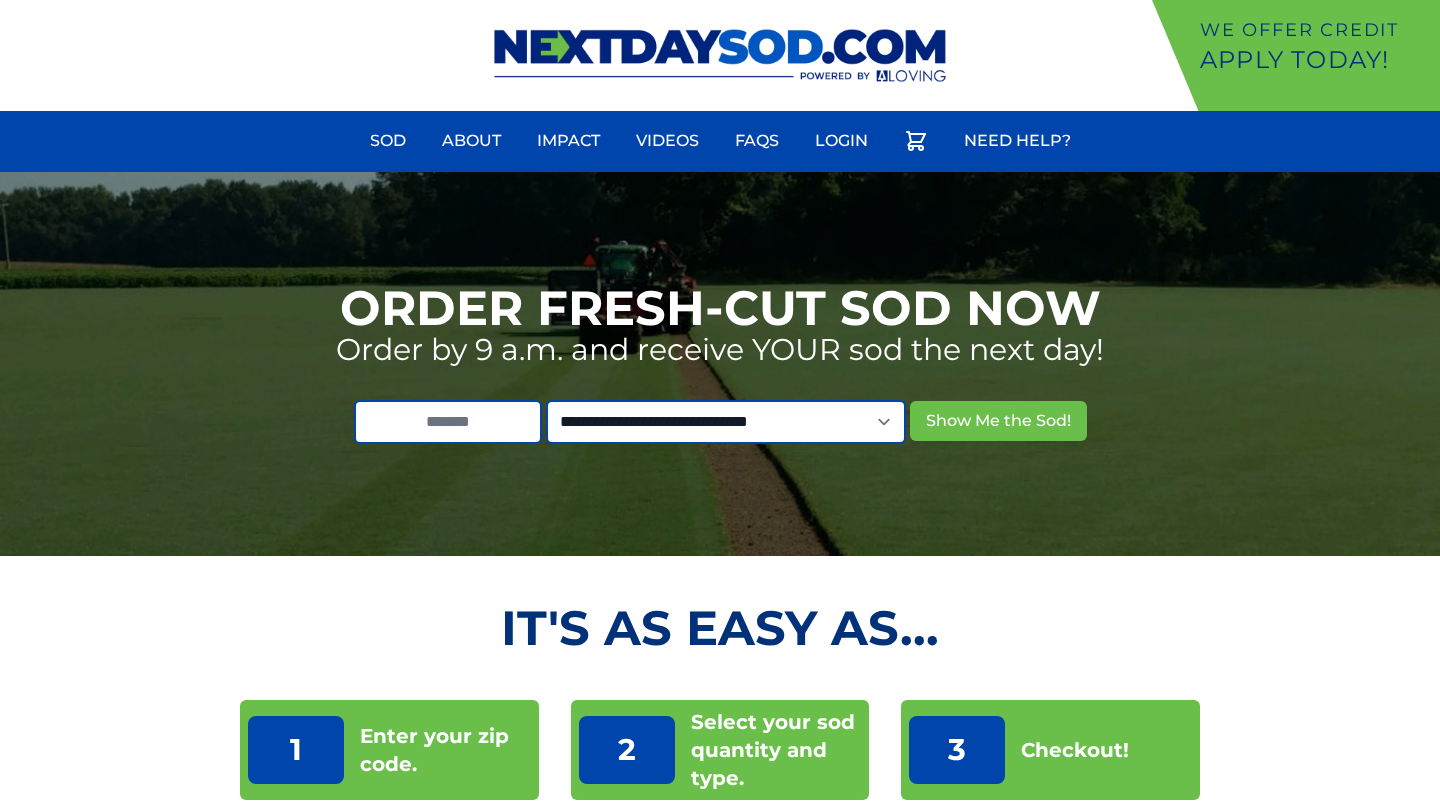 scroll, scrollTop: 0, scrollLeft: 0, axis: both 